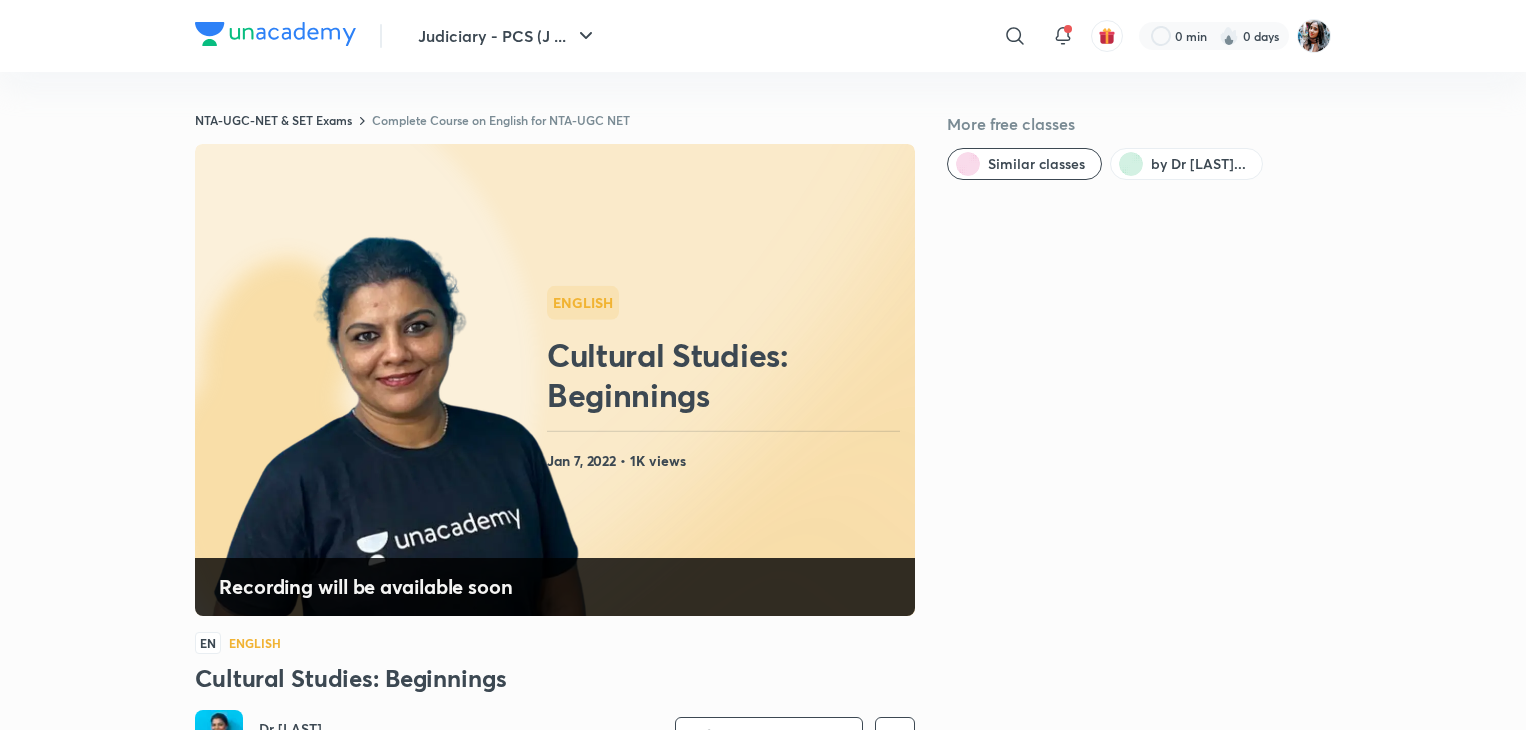 scroll, scrollTop: 0, scrollLeft: 0, axis: both 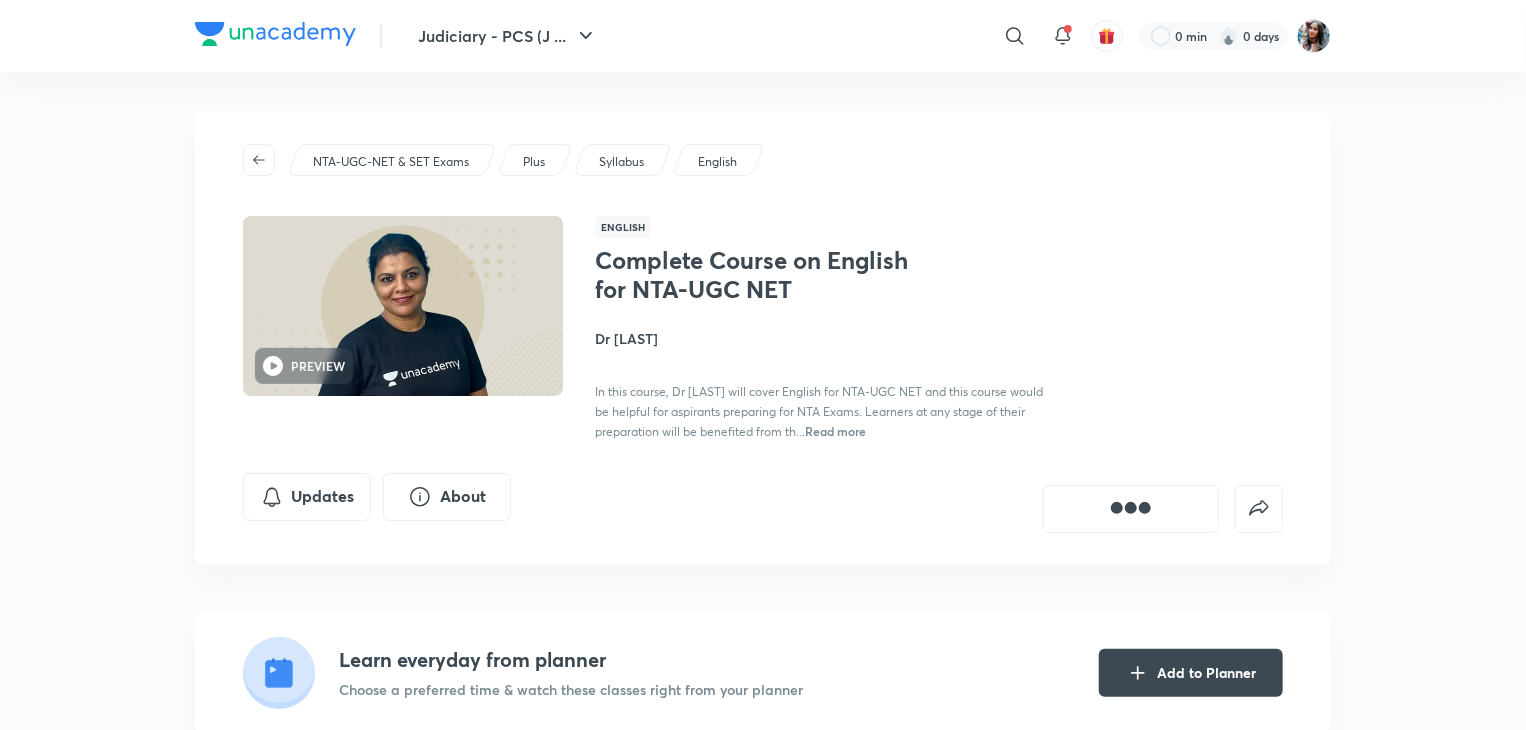click 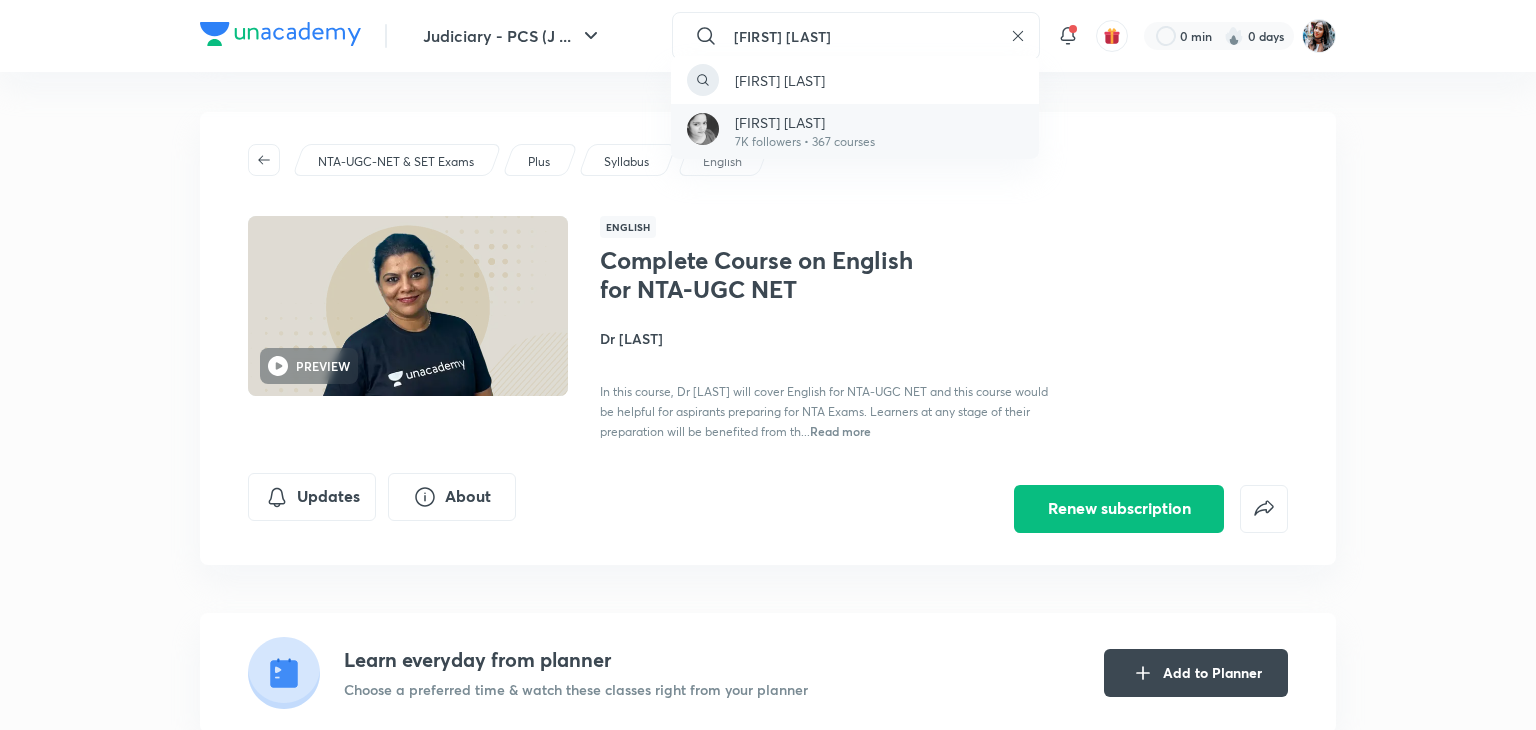 type on "[FIRST] [LAST]" 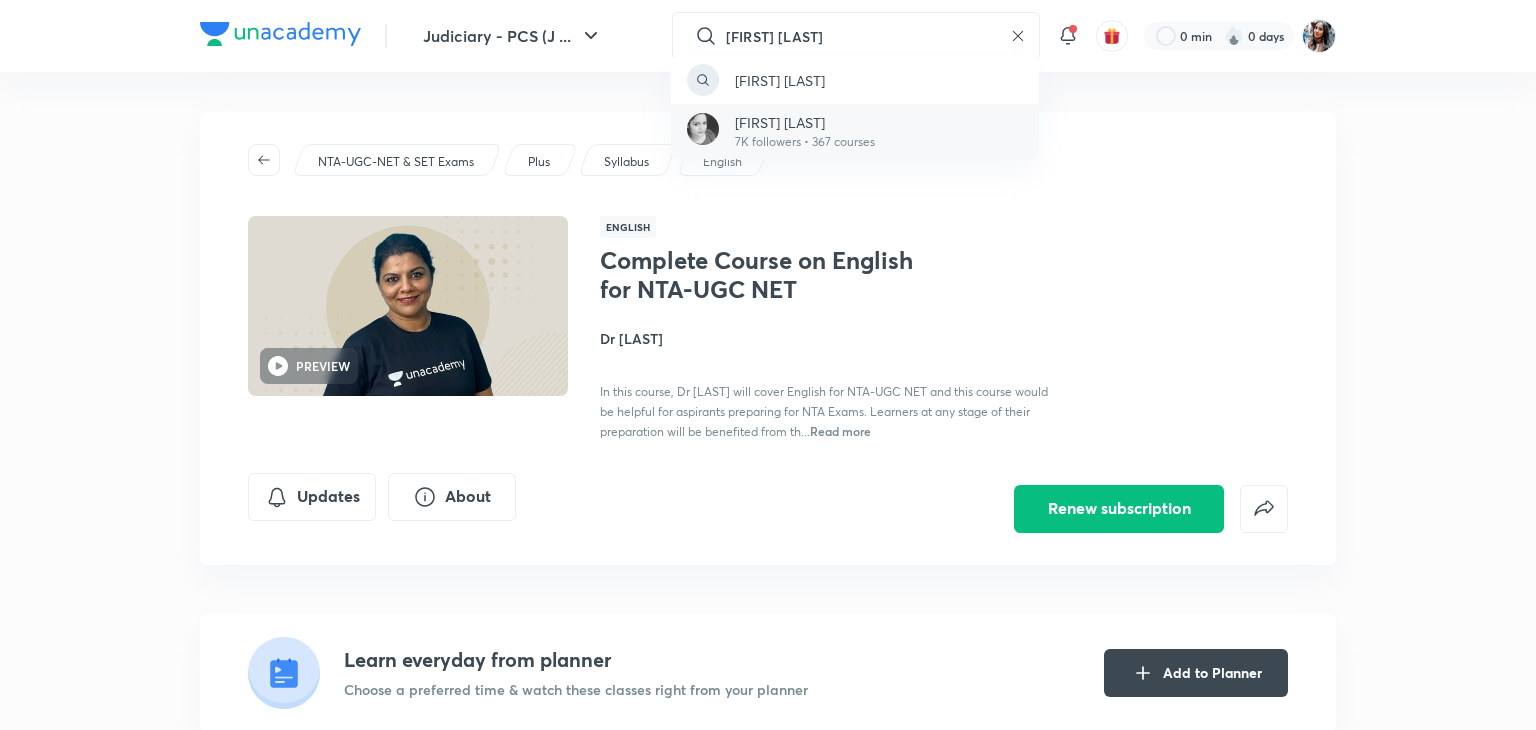click on "[FIRST] [LAST]" at bounding box center [805, 122] 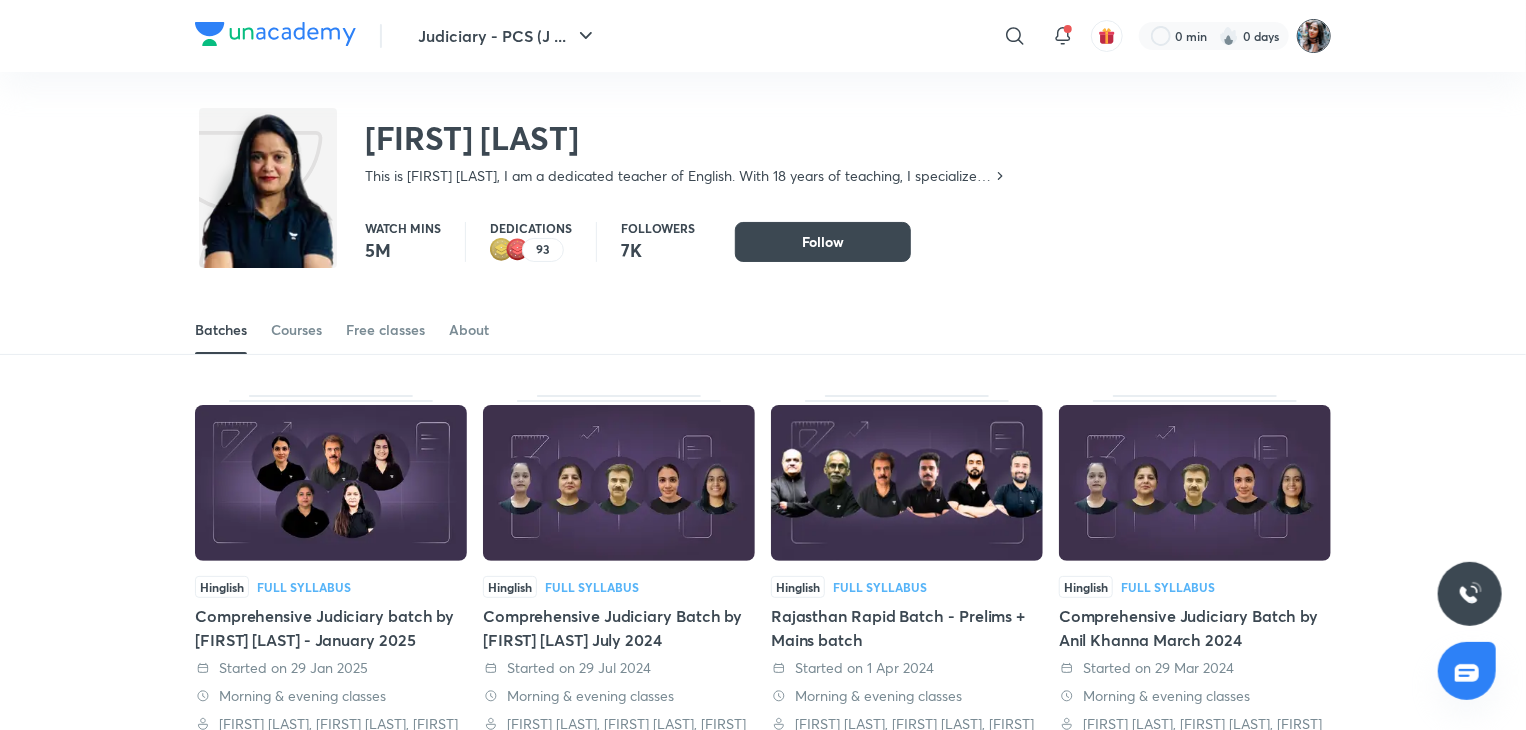 click at bounding box center (1314, 36) 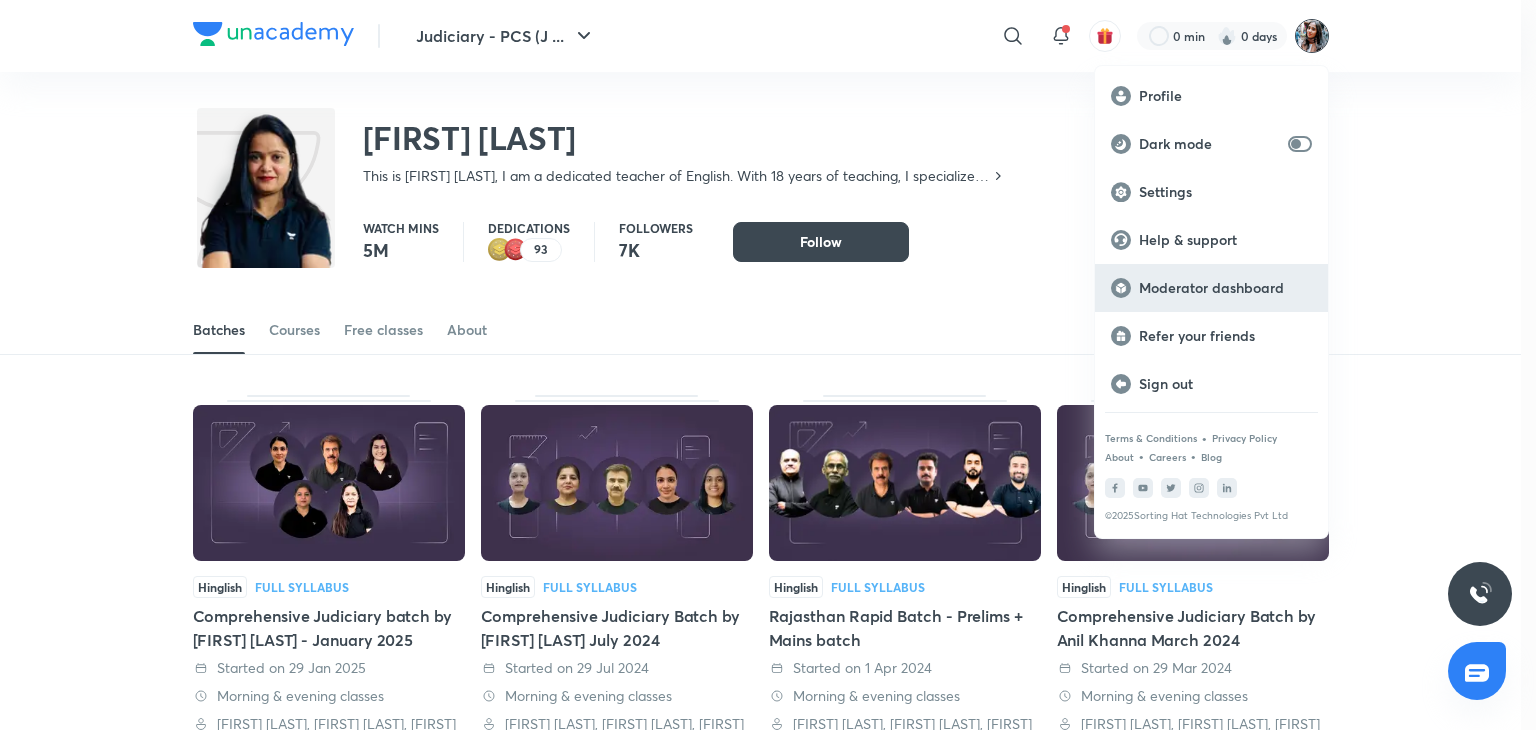 click on "Moderator dashboard" at bounding box center [1225, 288] 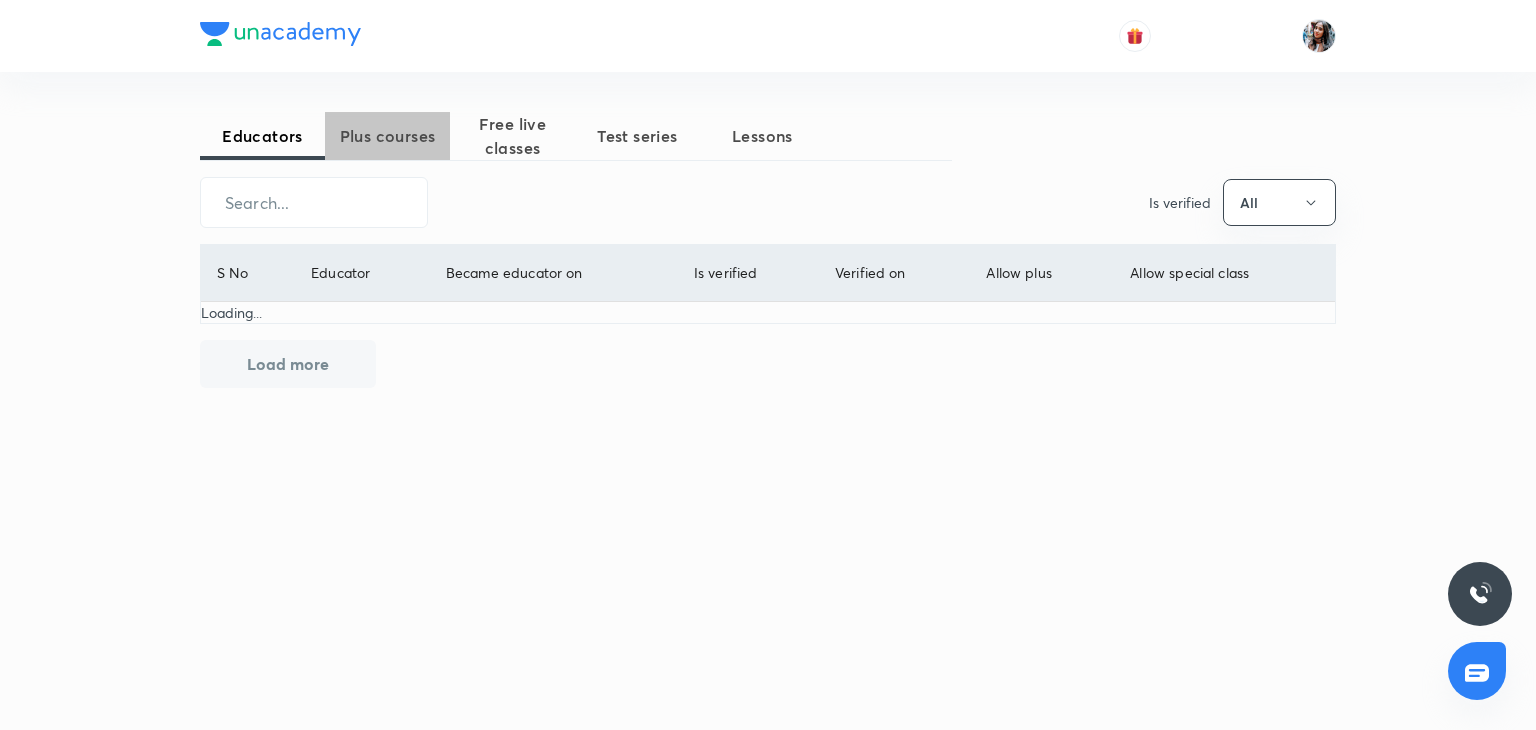 click on "Plus courses" at bounding box center [387, 136] 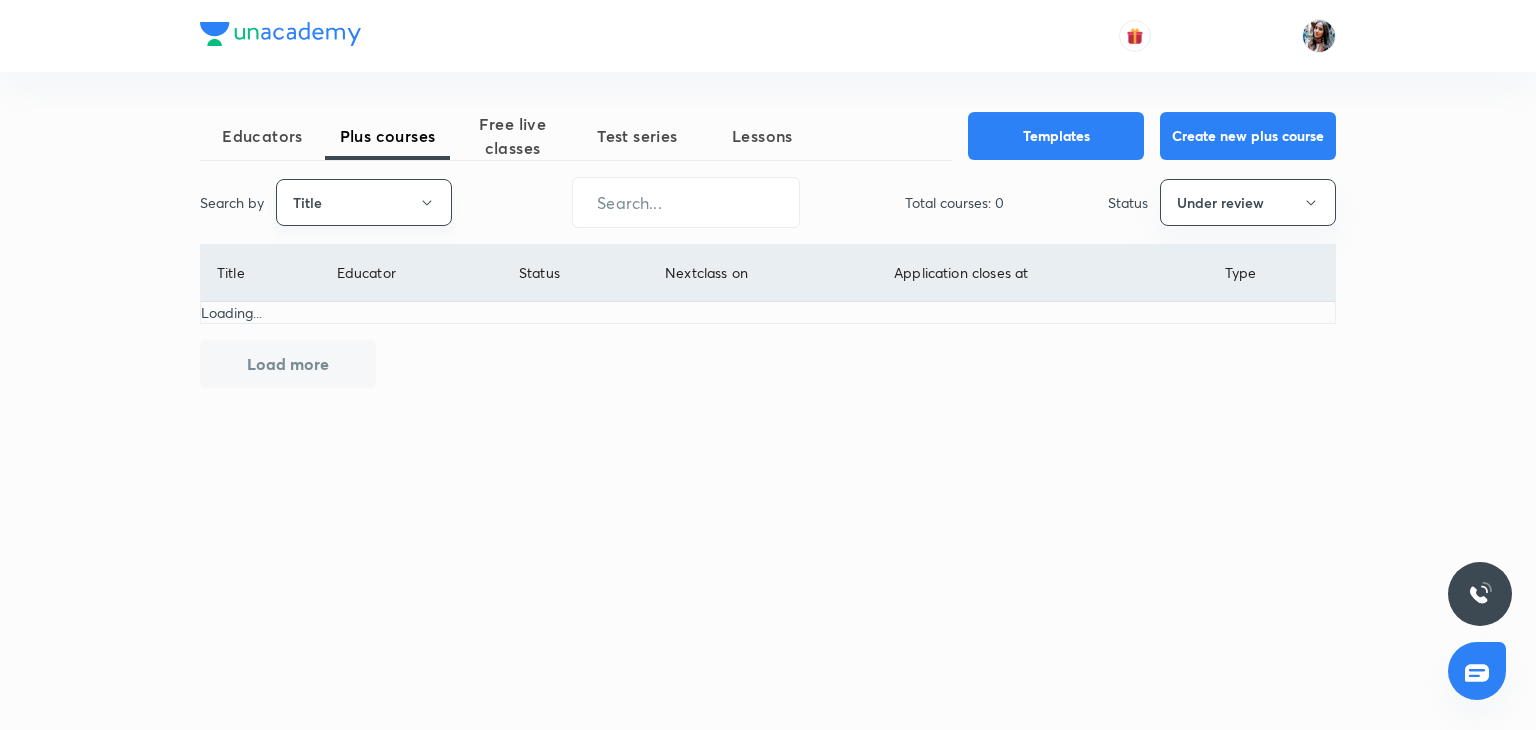 click on "Title" at bounding box center (364, 202) 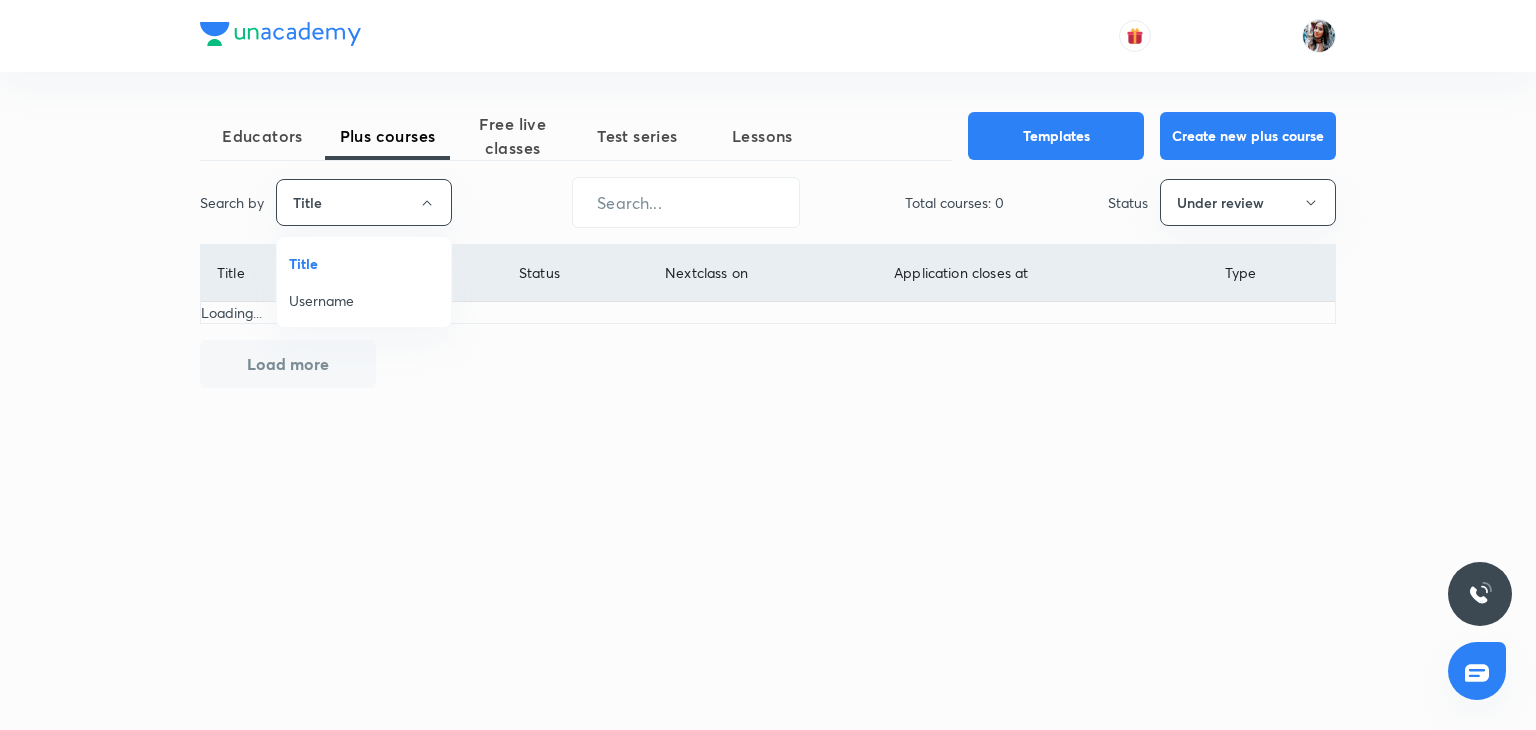 click on "Username" at bounding box center [364, 300] 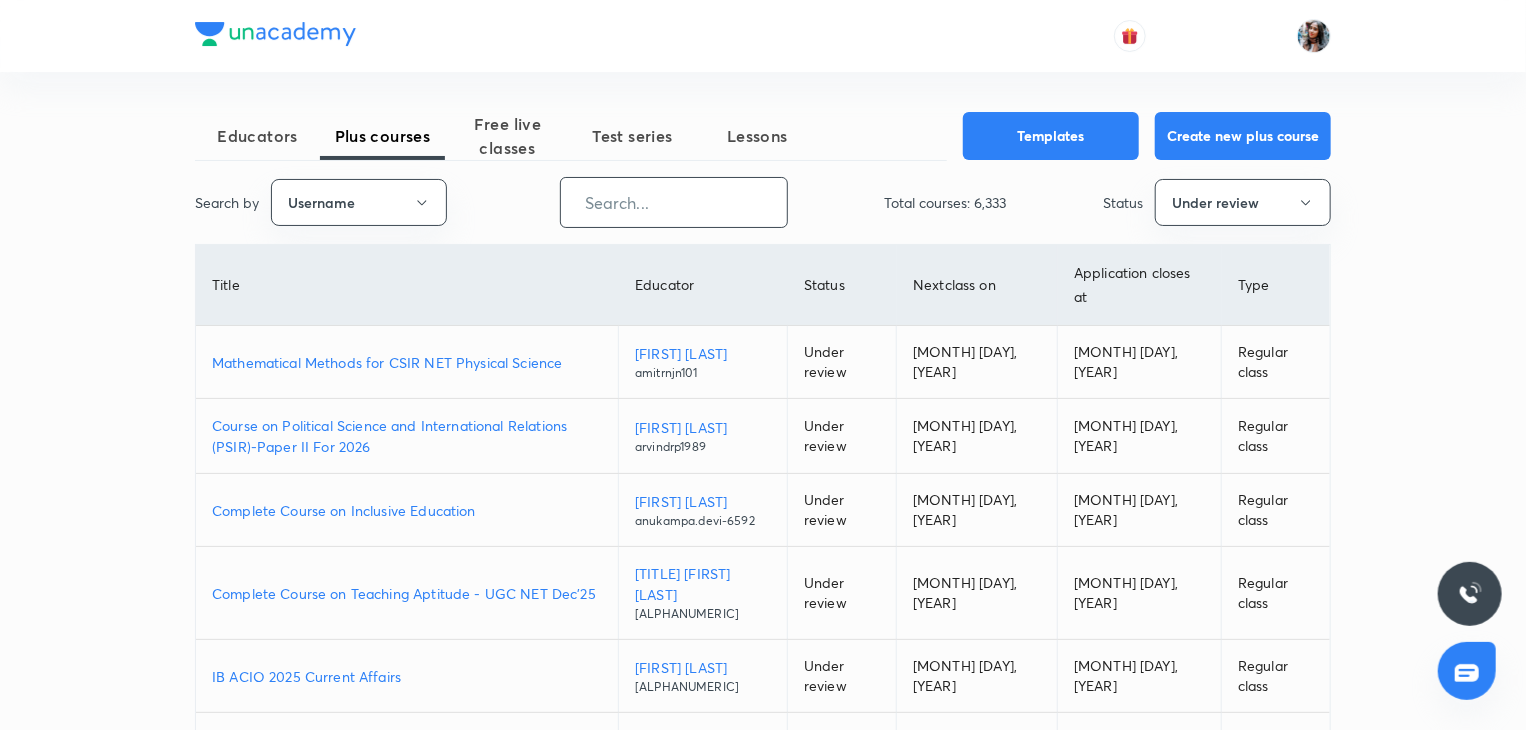 click at bounding box center (674, 202) 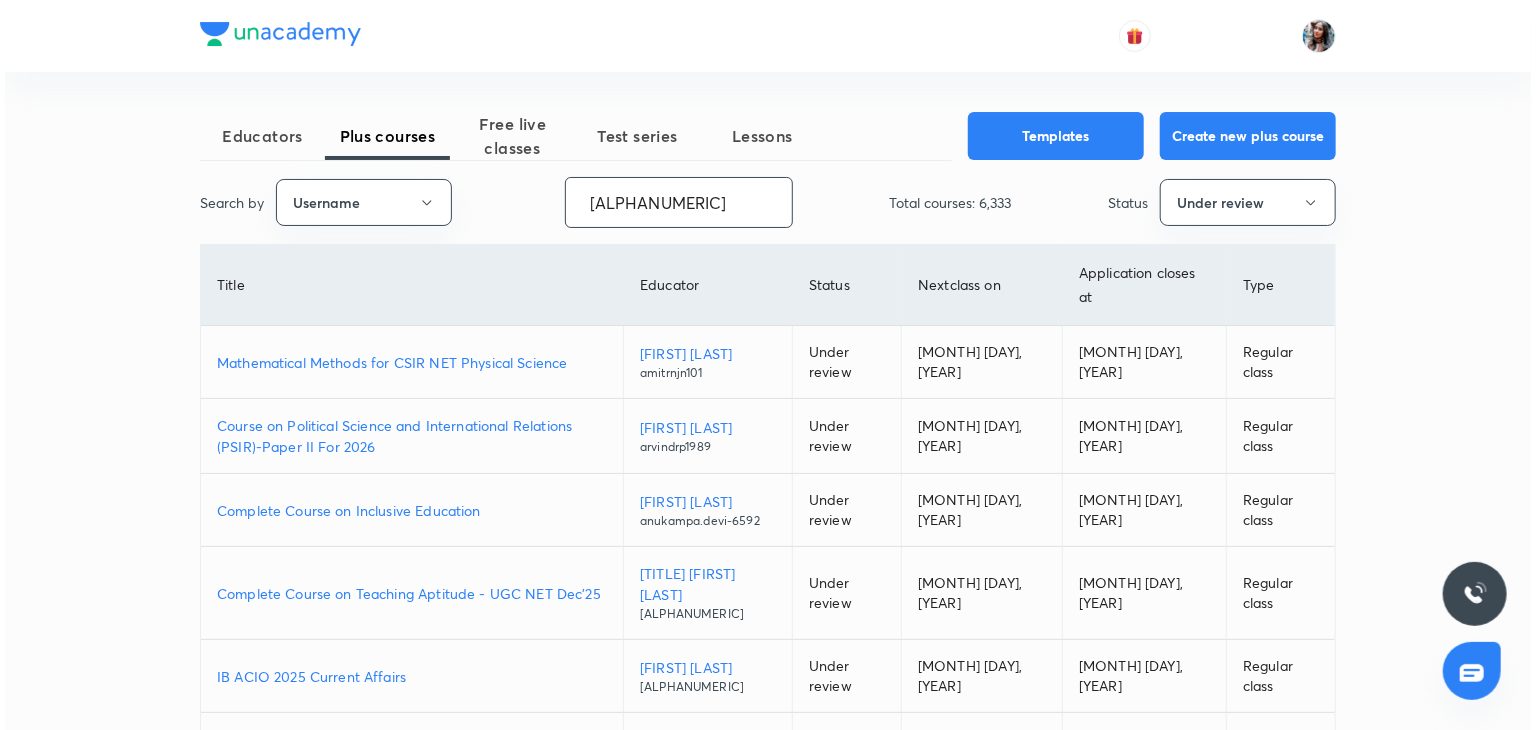 scroll, scrollTop: 0, scrollLeft: 56, axis: horizontal 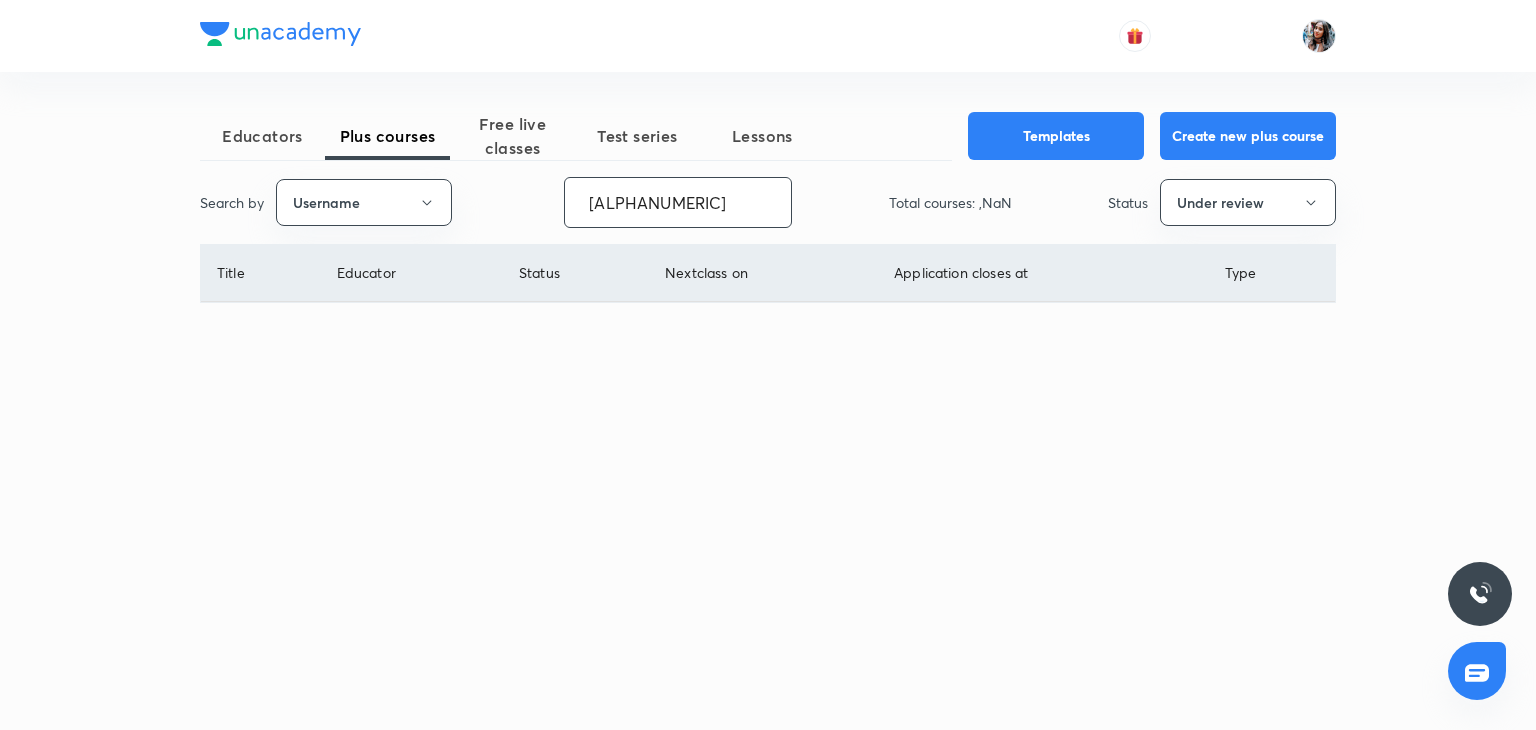 click on "unacademy-user-7li2vchasq64" at bounding box center (678, 202) 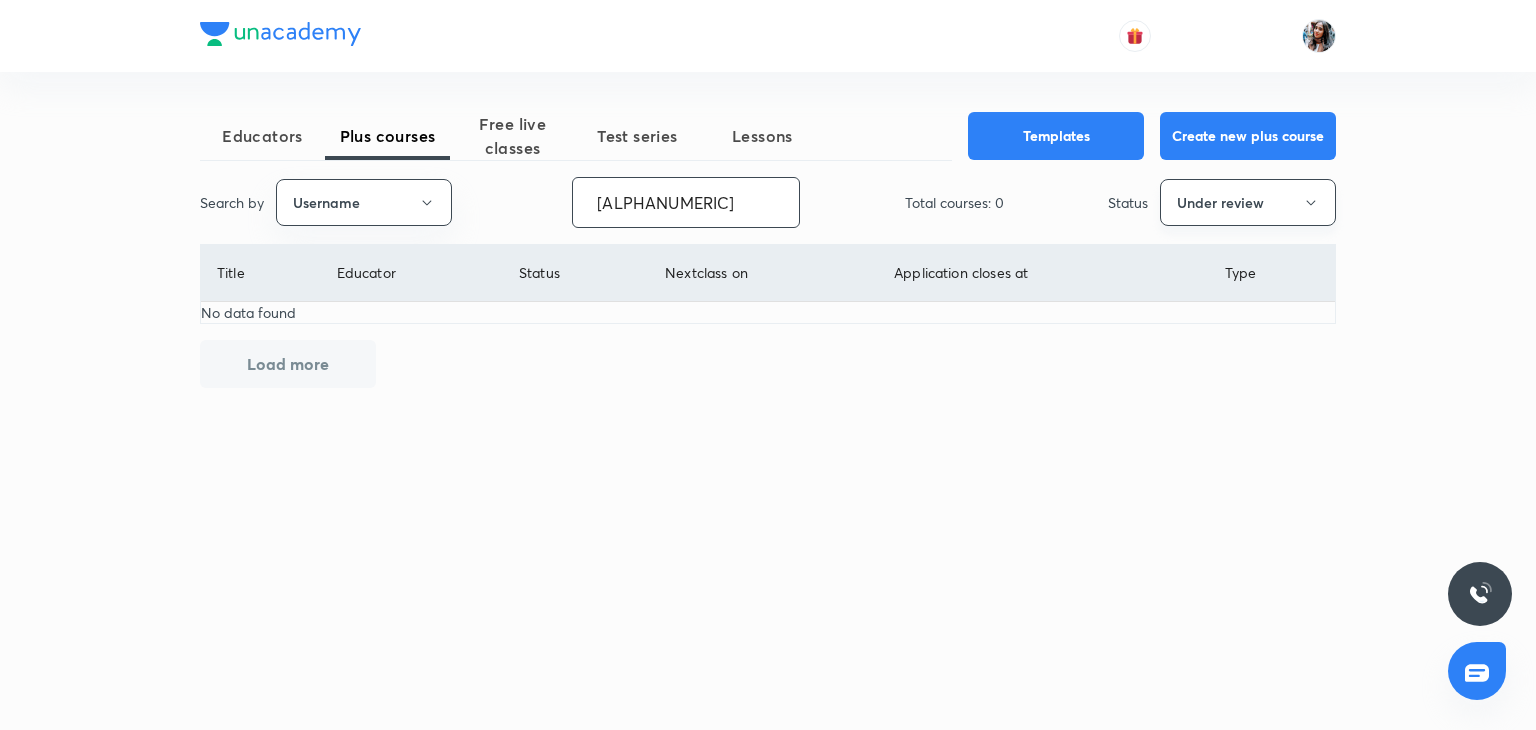 type on "unacademy-user-7li2vchasq64" 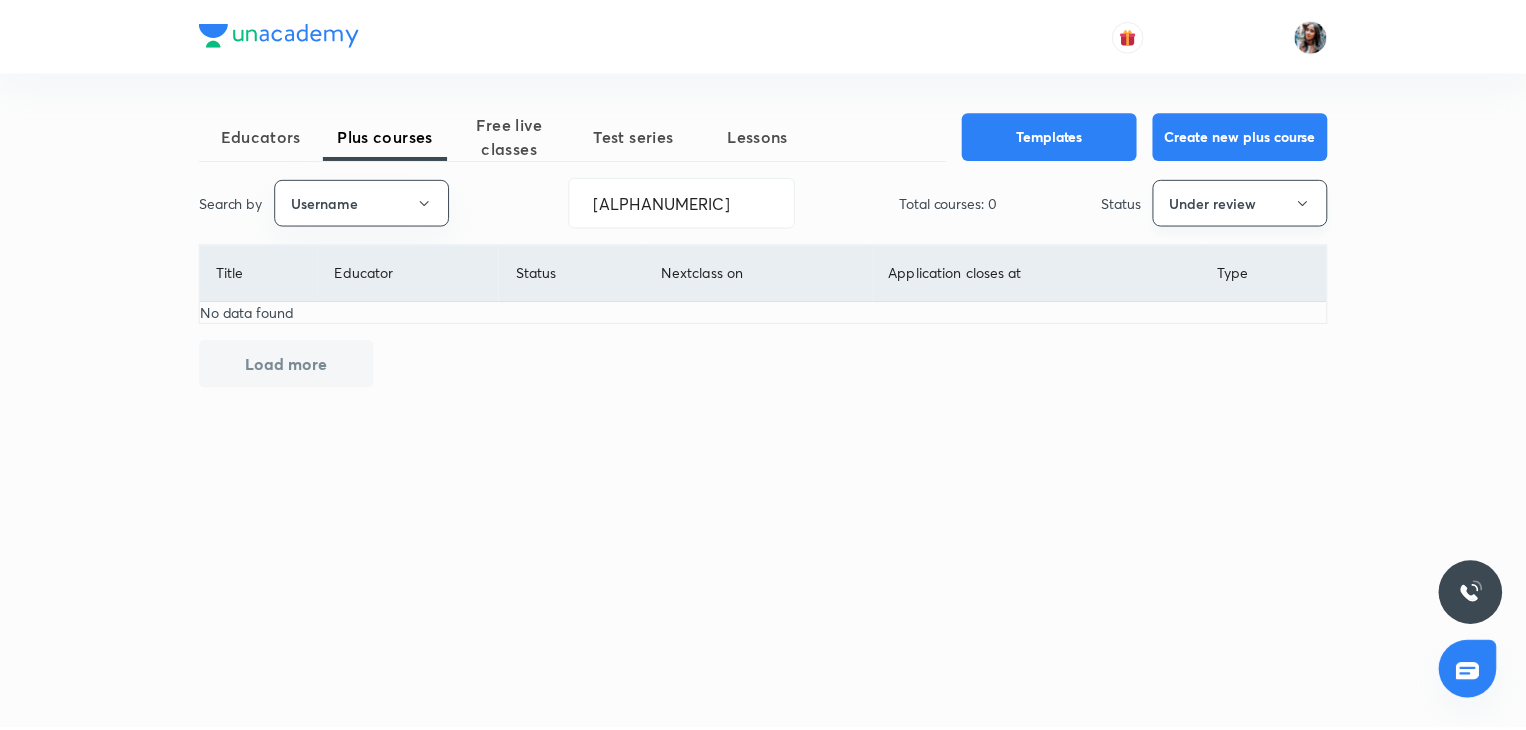 scroll, scrollTop: 0, scrollLeft: 0, axis: both 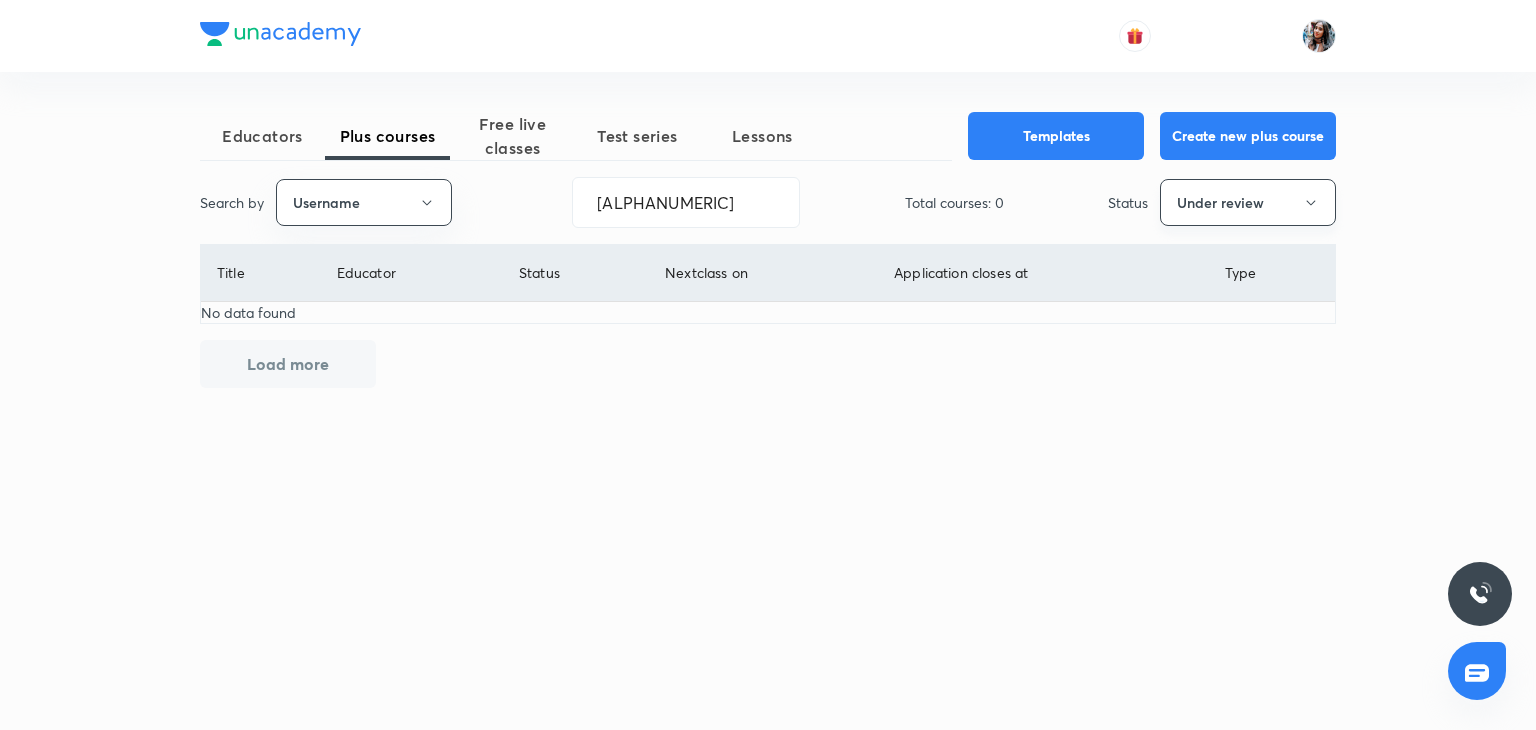 click on "Under review" at bounding box center (1248, 202) 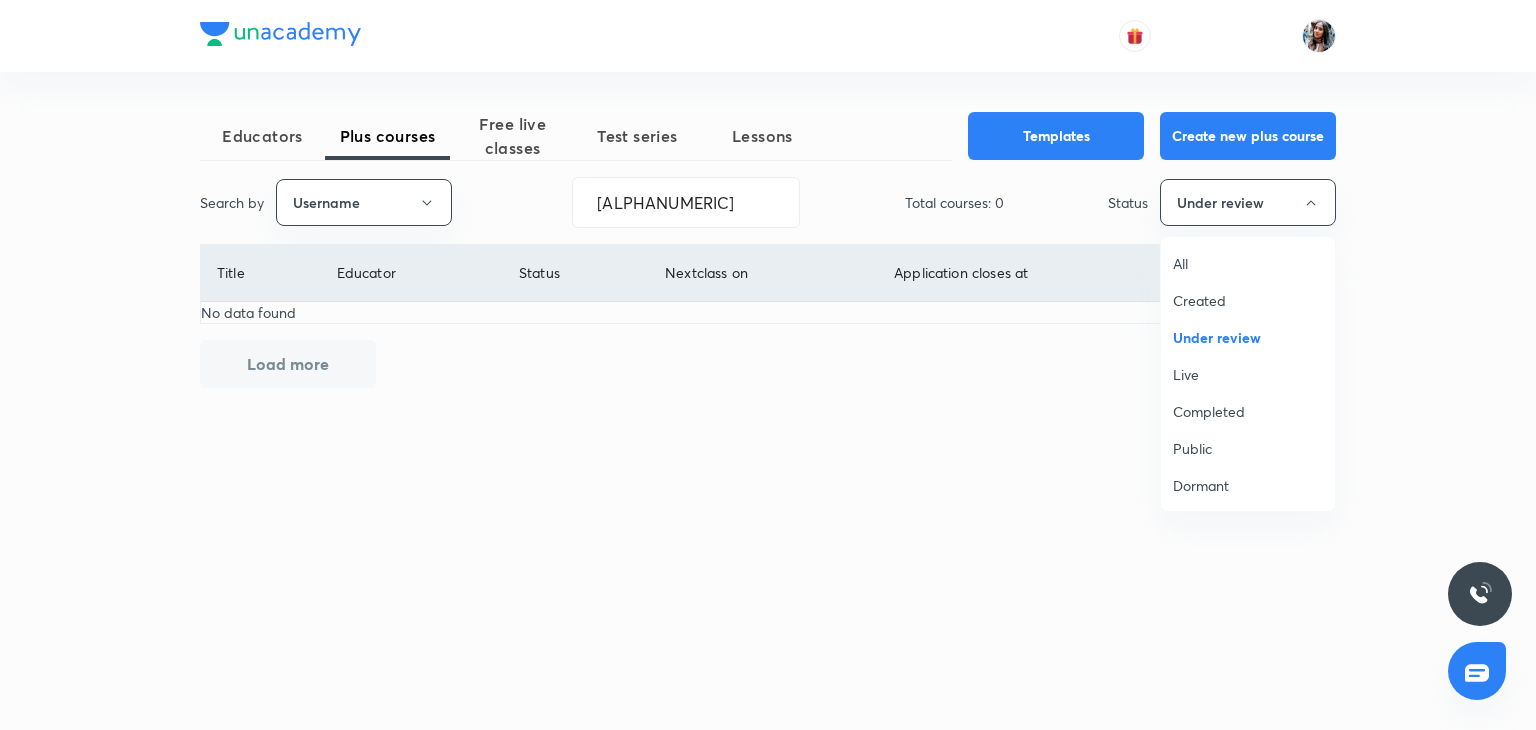 click on "All" at bounding box center [1248, 263] 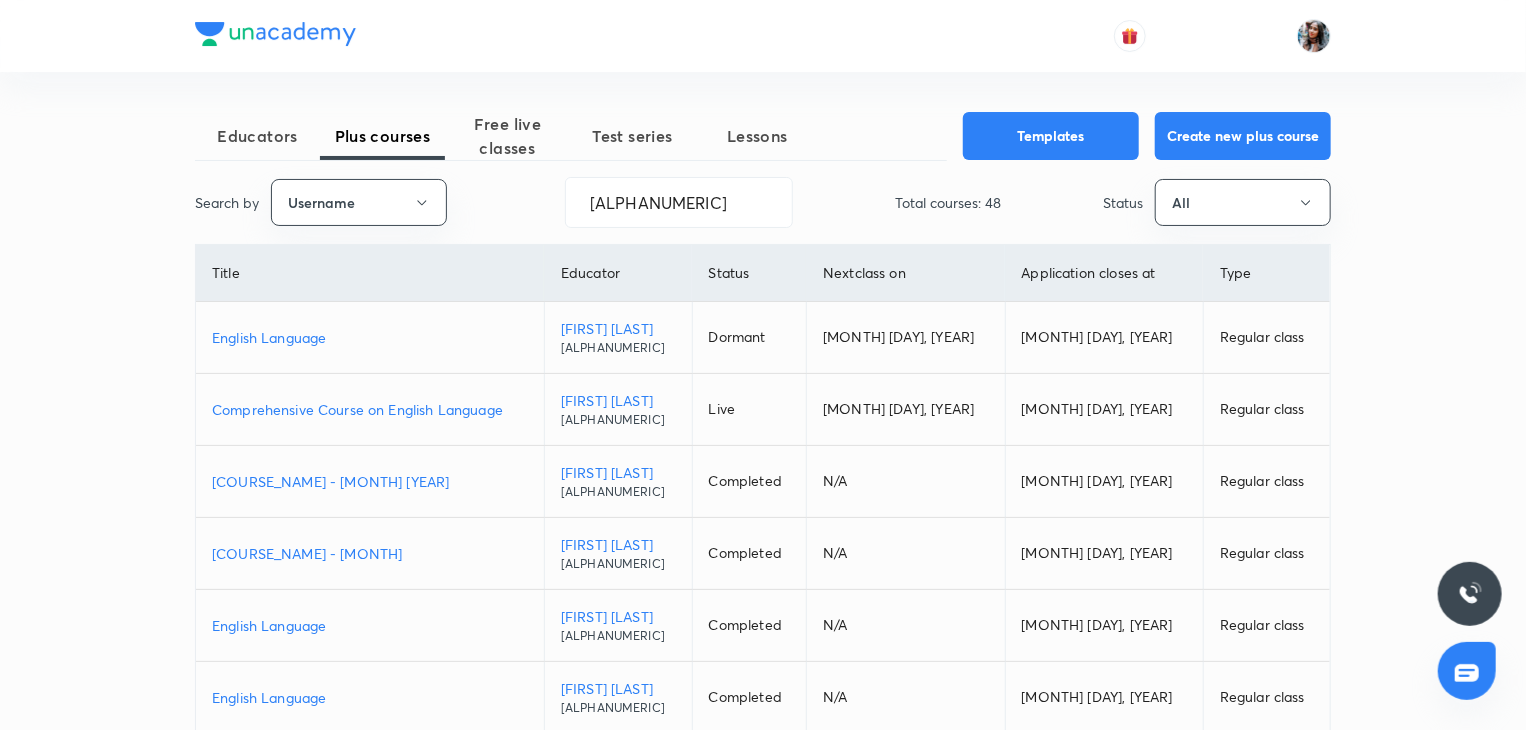 click on "Comprehensive Course on English Language" at bounding box center (370, 409) 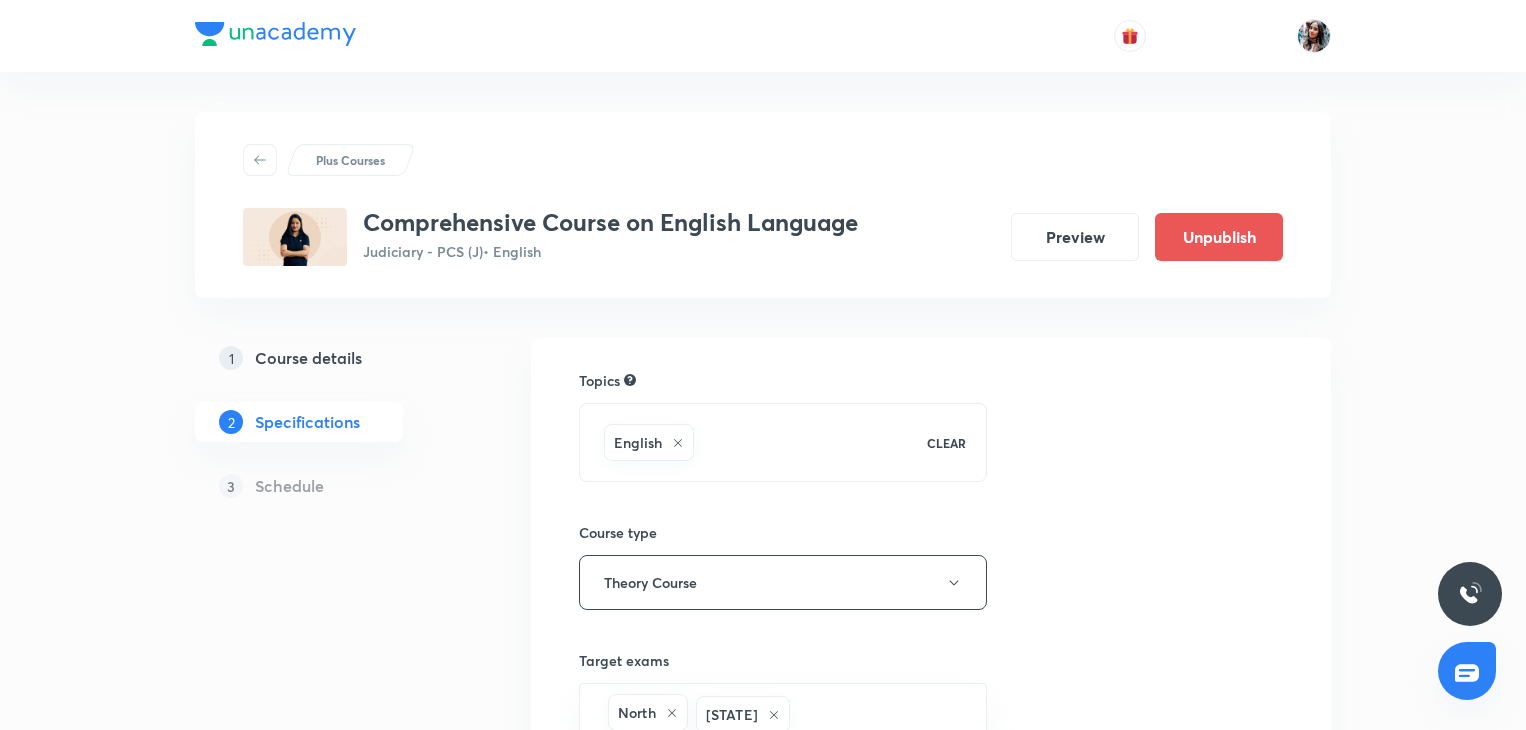 scroll, scrollTop: 0, scrollLeft: 0, axis: both 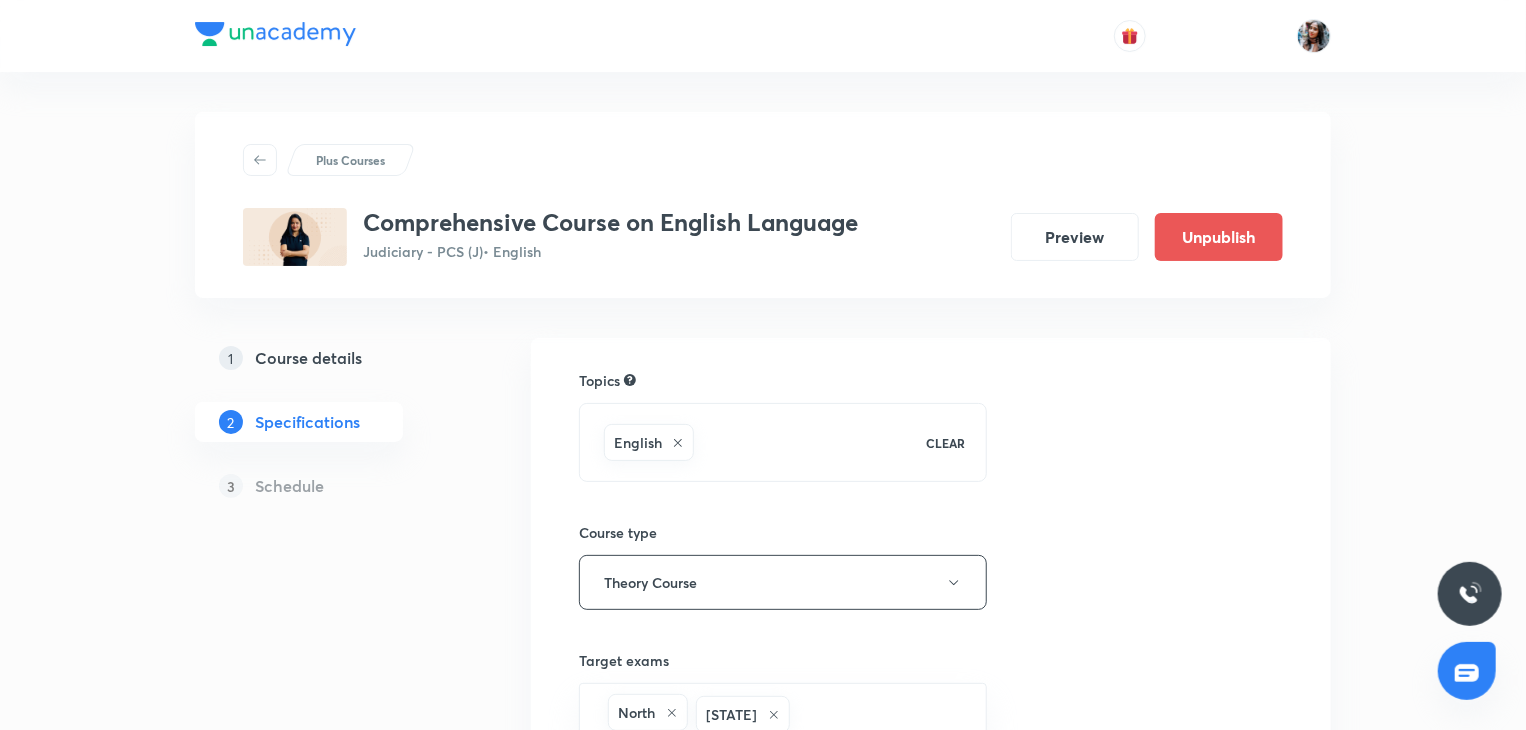 click on "Course details" at bounding box center (308, 358) 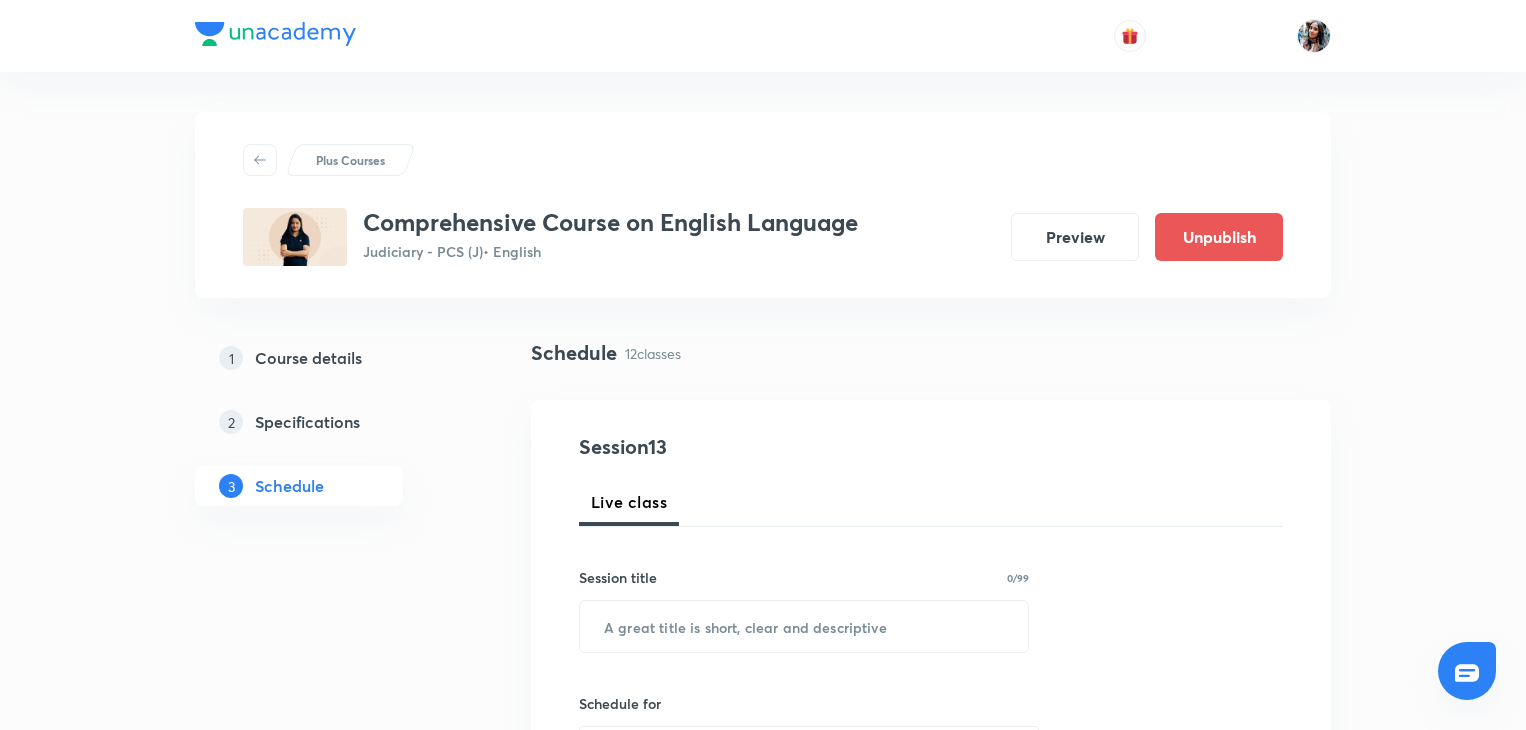 scroll, scrollTop: 463, scrollLeft: 0, axis: vertical 